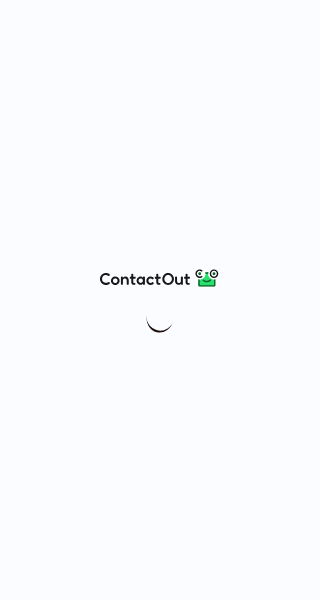 scroll, scrollTop: 0, scrollLeft: 0, axis: both 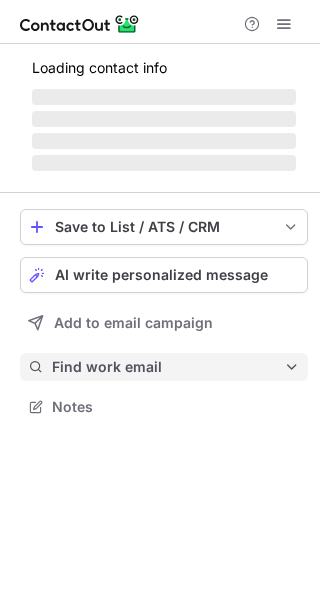click on "Find work email" at bounding box center [164, 367] 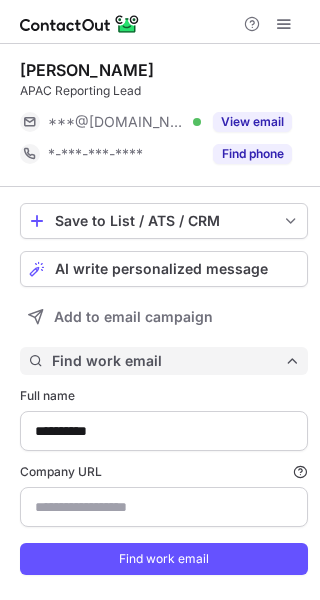 scroll, scrollTop: 10, scrollLeft: 10, axis: both 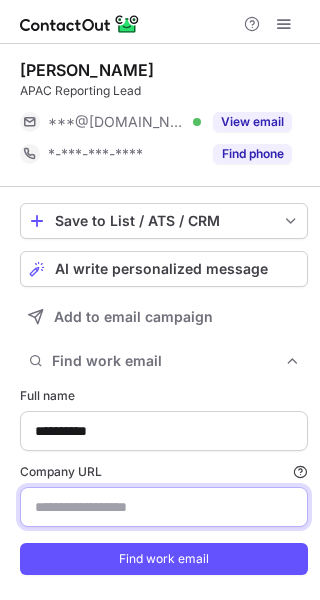 drag, startPoint x: 127, startPoint y: 510, endPoint x: 175, endPoint y: 489, distance: 52.392746 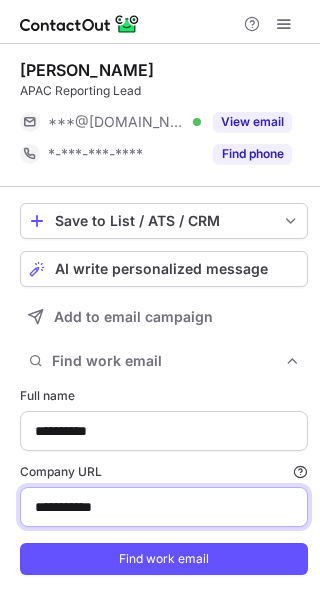 type on "**********" 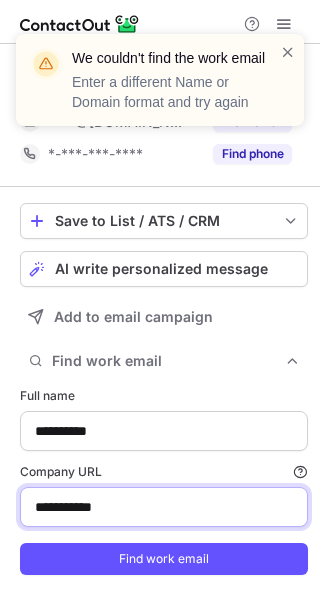 click on "**********" at bounding box center [164, 507] 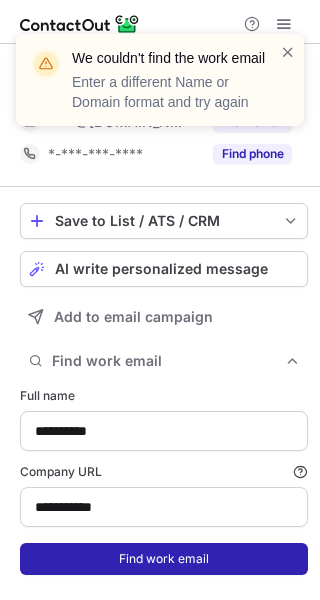 click on "Find work email" at bounding box center [164, 559] 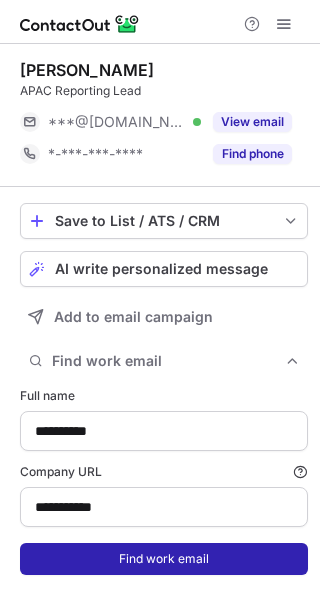 click on "Find work email" at bounding box center [164, 559] 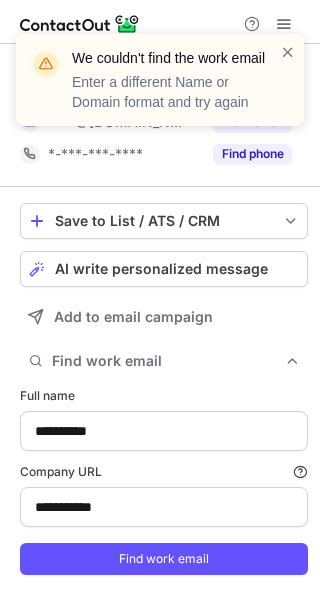 click at bounding box center [288, 80] 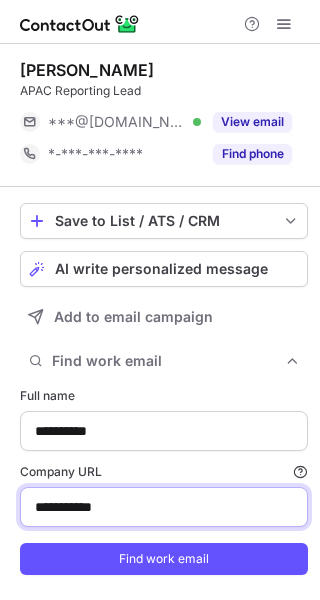 click on "**********" at bounding box center (164, 507) 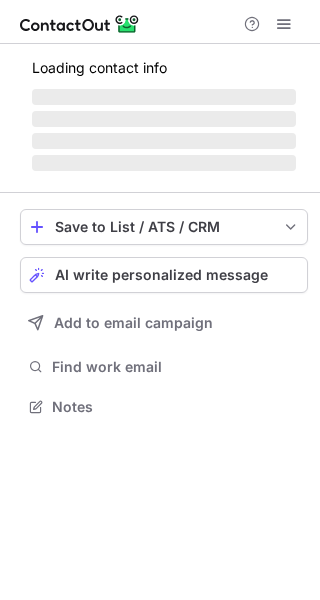 scroll, scrollTop: 0, scrollLeft: 0, axis: both 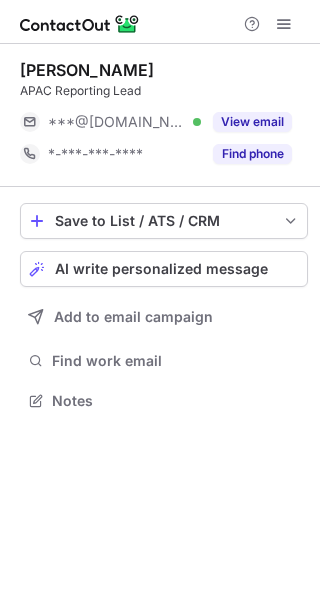 click on "Save to List / ATS / CRM List Select Lever Connect Greenhouse Connect Salesforce Connect Hubspot Connect Bullhorn Connect Zapier (100+ Applications) Connect Request a new integration AI write personalized message Add to email campaign Find work email Notes" at bounding box center [164, 309] 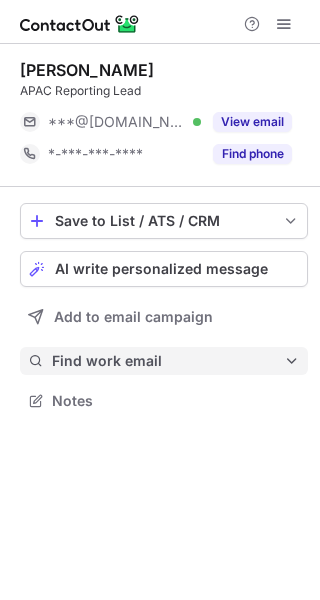 click on "Find work email" at bounding box center (168, 361) 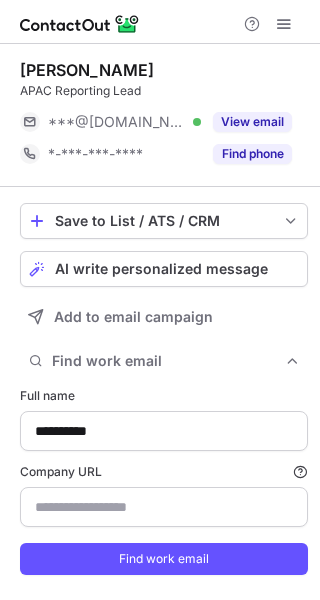 scroll, scrollTop: 10, scrollLeft: 10, axis: both 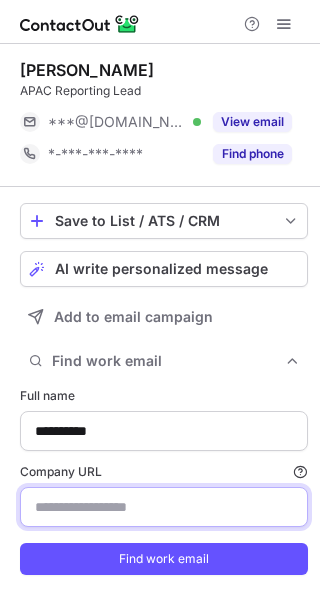 click on "Company URL Finding work email will consume 1 credit if a match is found." at bounding box center [164, 507] 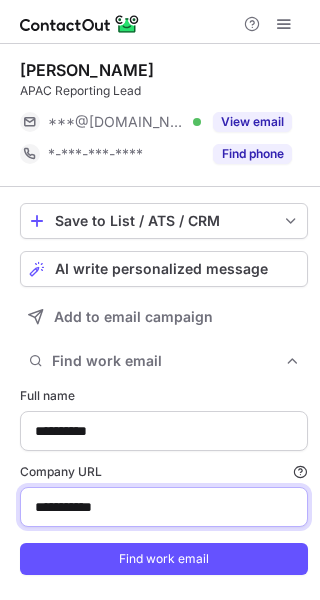type on "**********" 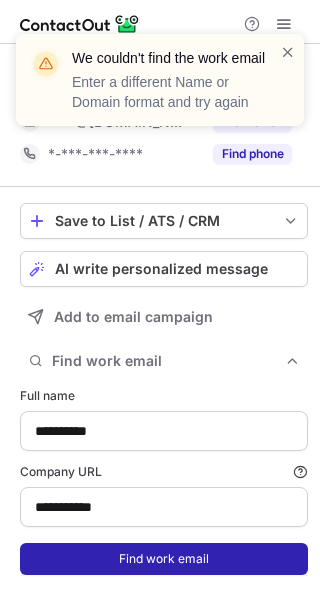 click on "Find work email" at bounding box center (164, 559) 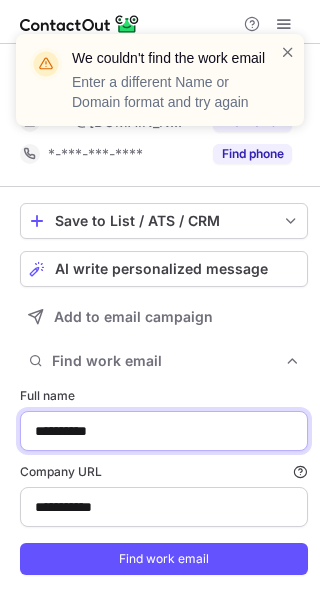drag, startPoint x: 143, startPoint y: 418, endPoint x: -50, endPoint y: 413, distance: 193.06476 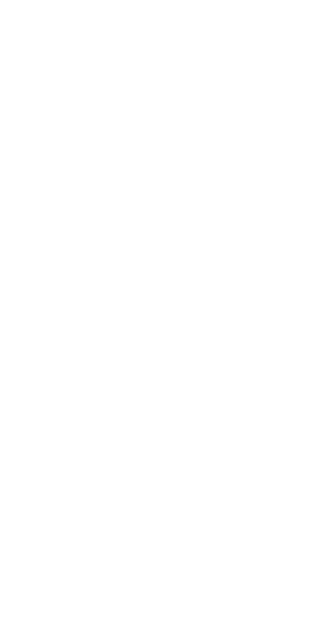 scroll, scrollTop: 0, scrollLeft: 0, axis: both 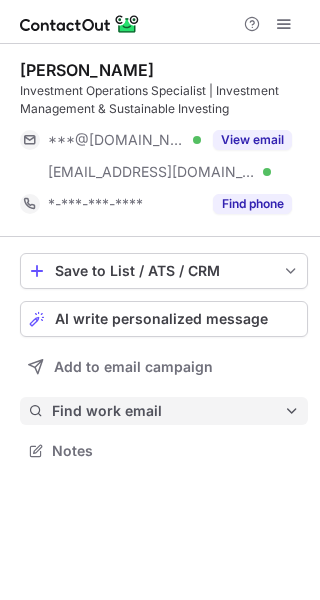 click on "Find work email" at bounding box center [168, 411] 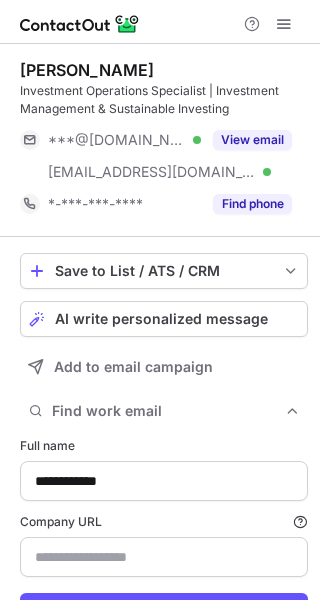 scroll, scrollTop: 10, scrollLeft: 10, axis: both 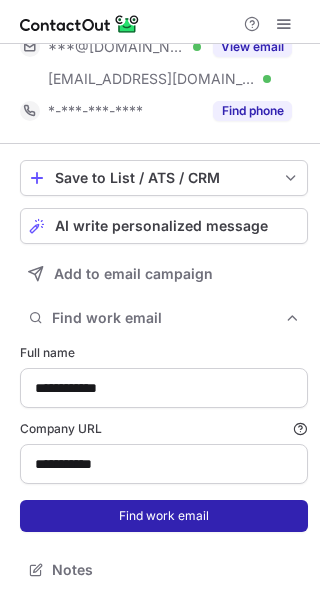 click on "Find work email" at bounding box center [164, 516] 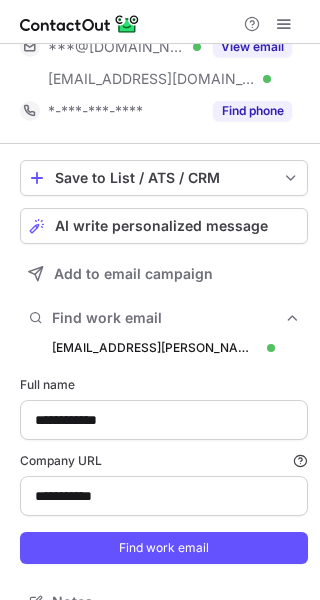scroll, scrollTop: 10, scrollLeft: 10, axis: both 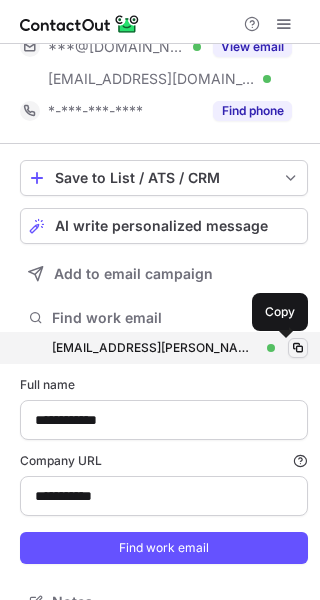 click at bounding box center (298, 348) 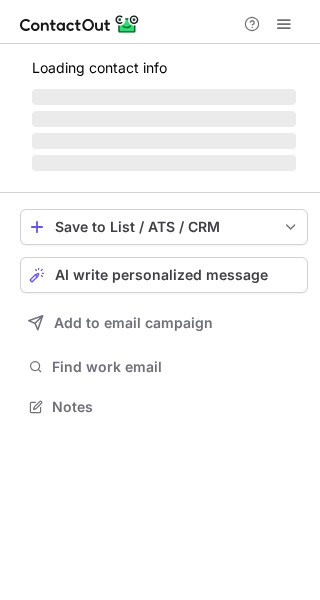 scroll, scrollTop: 0, scrollLeft: 0, axis: both 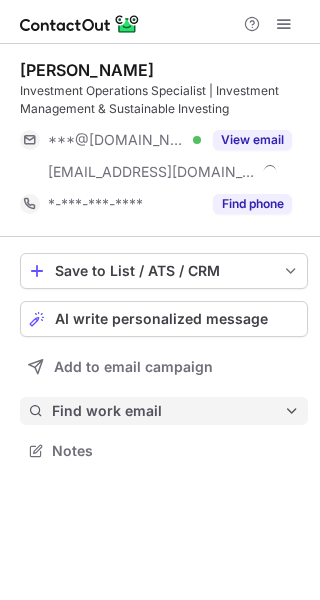 click on "Find work email" at bounding box center [168, 411] 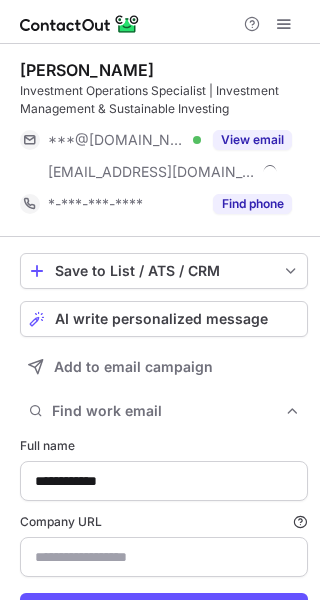type on "**********" 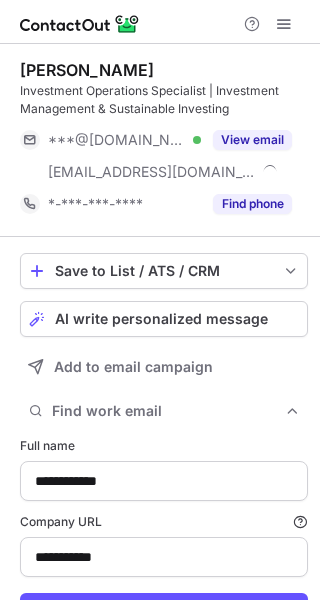 scroll, scrollTop: 93, scrollLeft: 0, axis: vertical 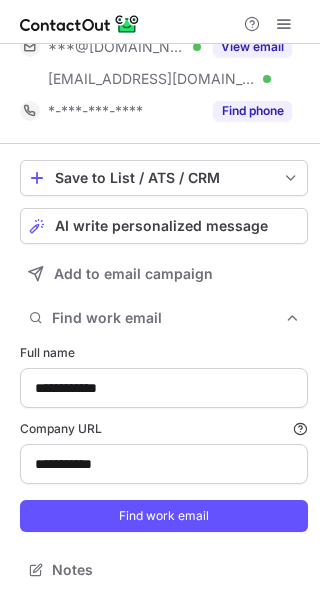 click on "**********" at bounding box center (164, 438) 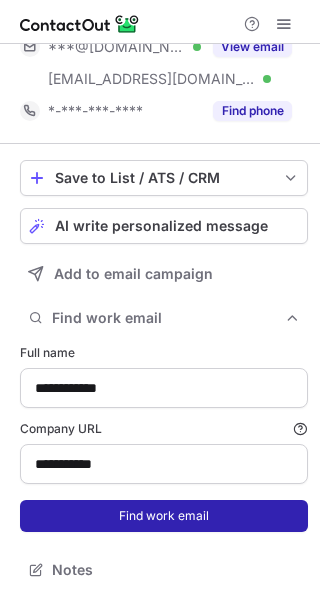 click on "Find work email" at bounding box center [164, 516] 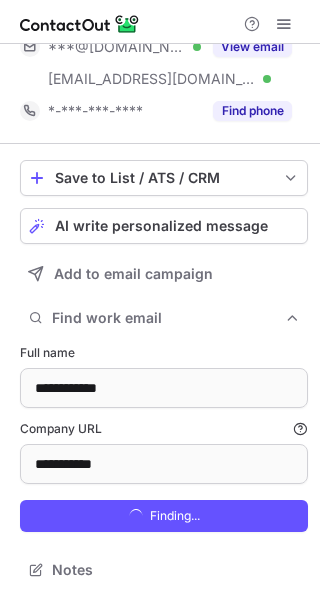 scroll, scrollTop: 10, scrollLeft: 10, axis: both 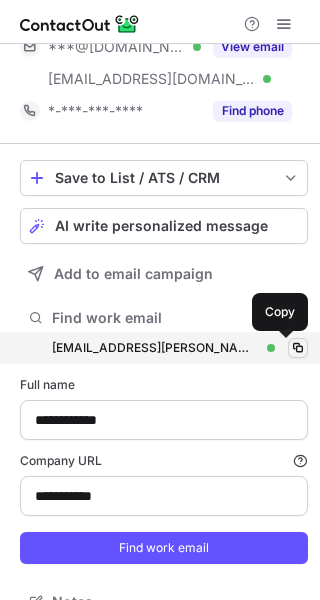 click at bounding box center [298, 348] 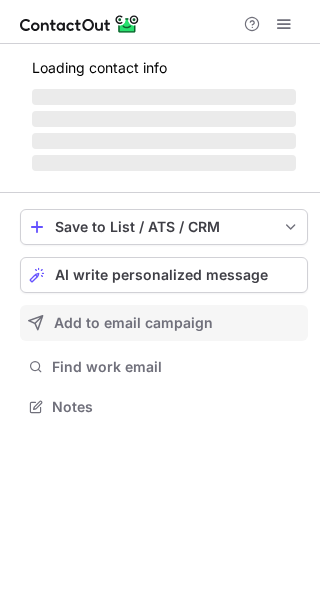 scroll, scrollTop: 0, scrollLeft: 0, axis: both 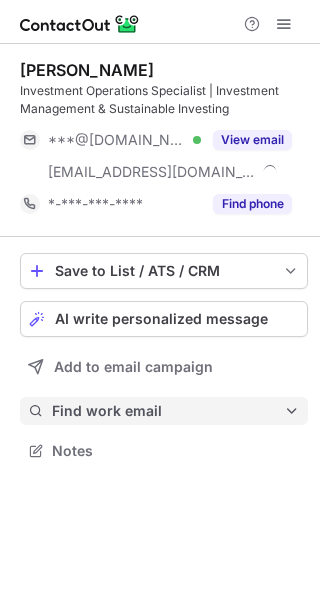 click on "Find work email" at bounding box center (168, 411) 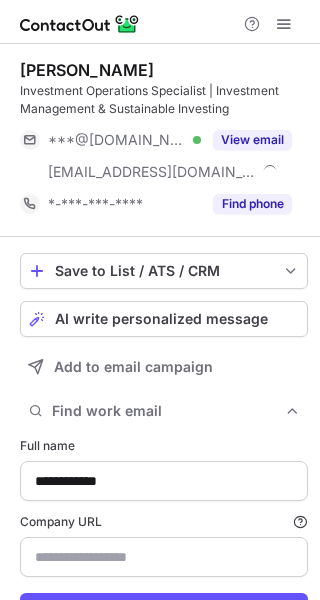 scroll, scrollTop: 10, scrollLeft: 10, axis: both 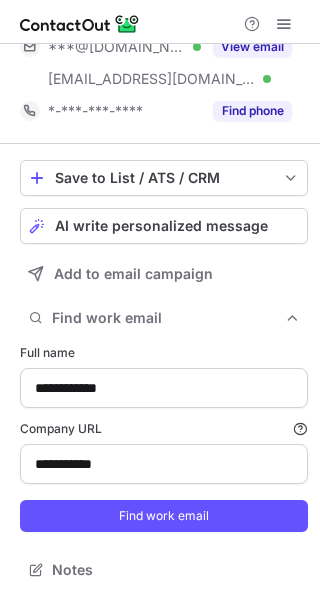 click on "Find work email" at bounding box center [164, 516] 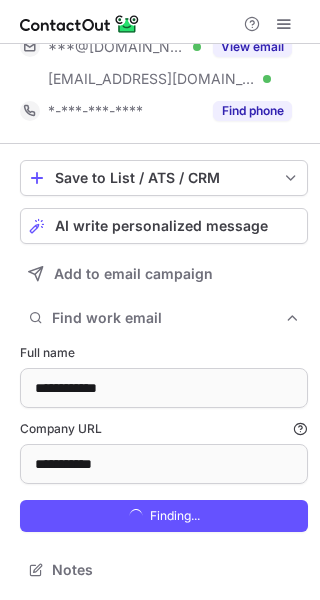 scroll, scrollTop: 10, scrollLeft: 10, axis: both 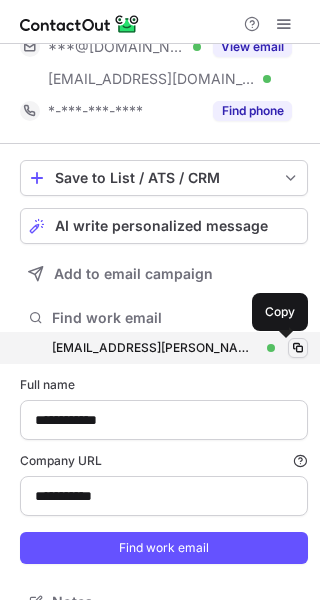 click at bounding box center [298, 348] 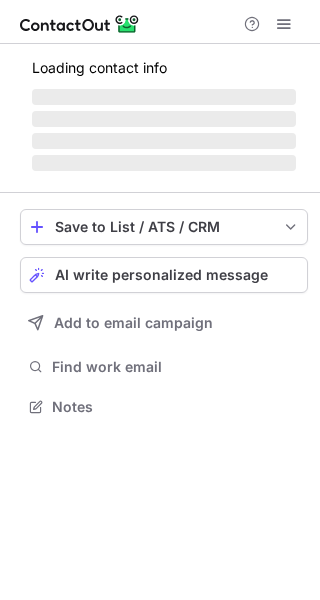 scroll, scrollTop: 0, scrollLeft: 0, axis: both 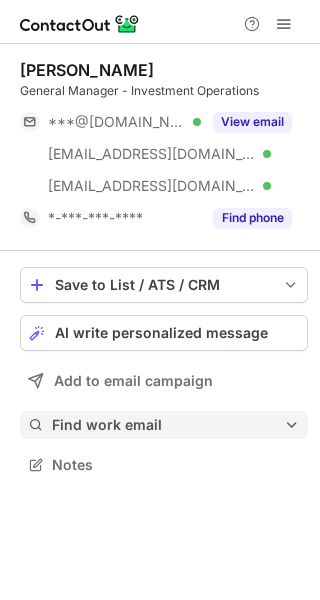 click on "Find work email" at bounding box center [164, 425] 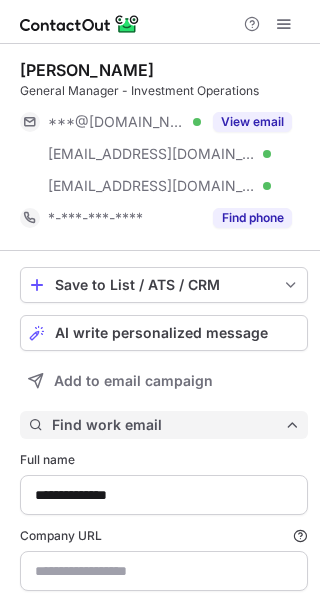 scroll, scrollTop: 10, scrollLeft: 10, axis: both 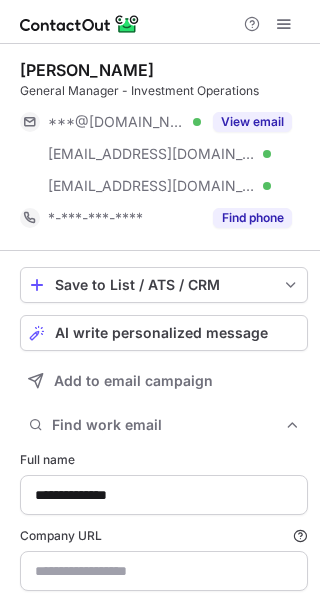 type on "**********" 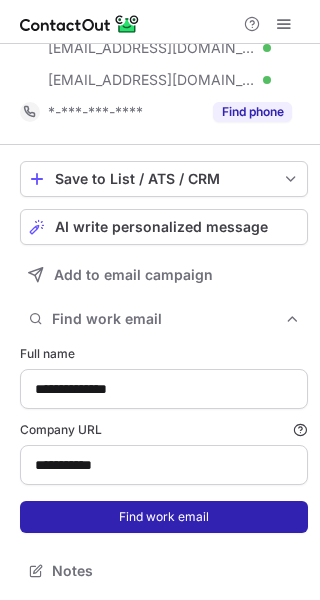 scroll, scrollTop: 107, scrollLeft: 0, axis: vertical 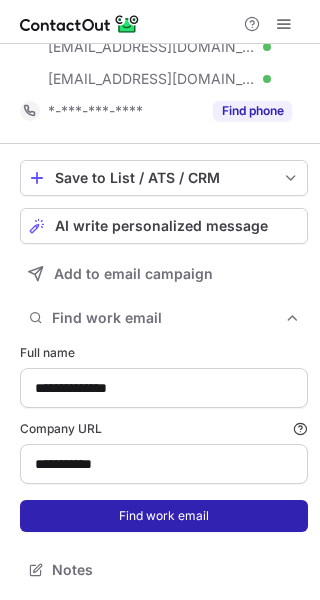click on "Find work email" at bounding box center (164, 516) 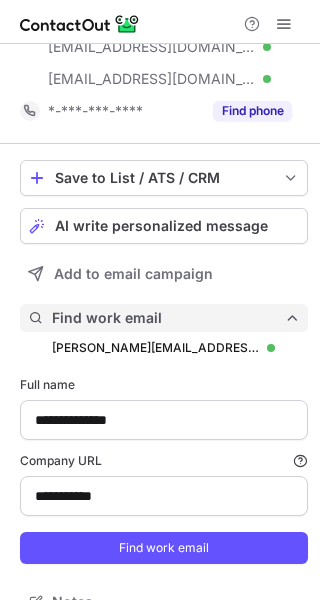 scroll, scrollTop: 10, scrollLeft: 10, axis: both 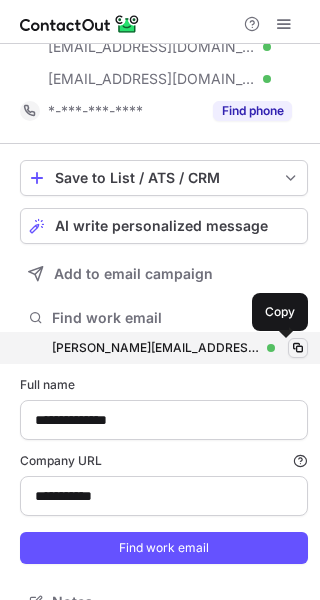 click at bounding box center (298, 348) 